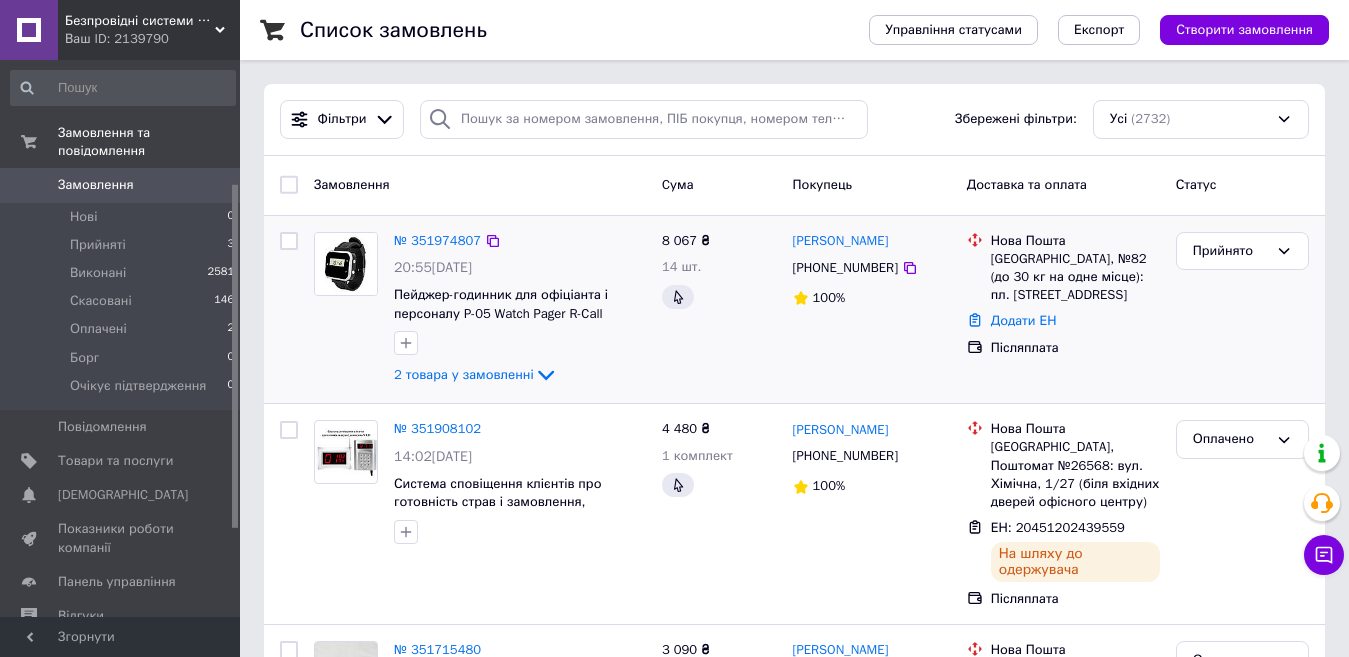 scroll, scrollTop: 0, scrollLeft: 0, axis: both 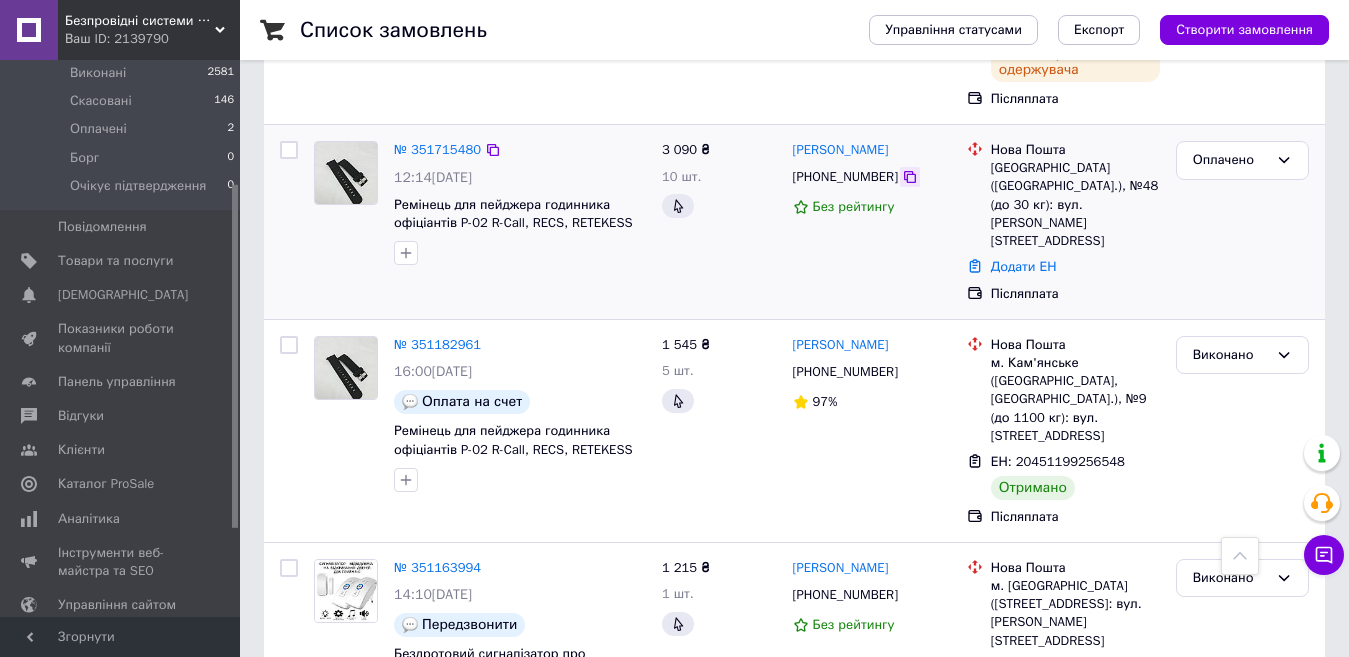 click 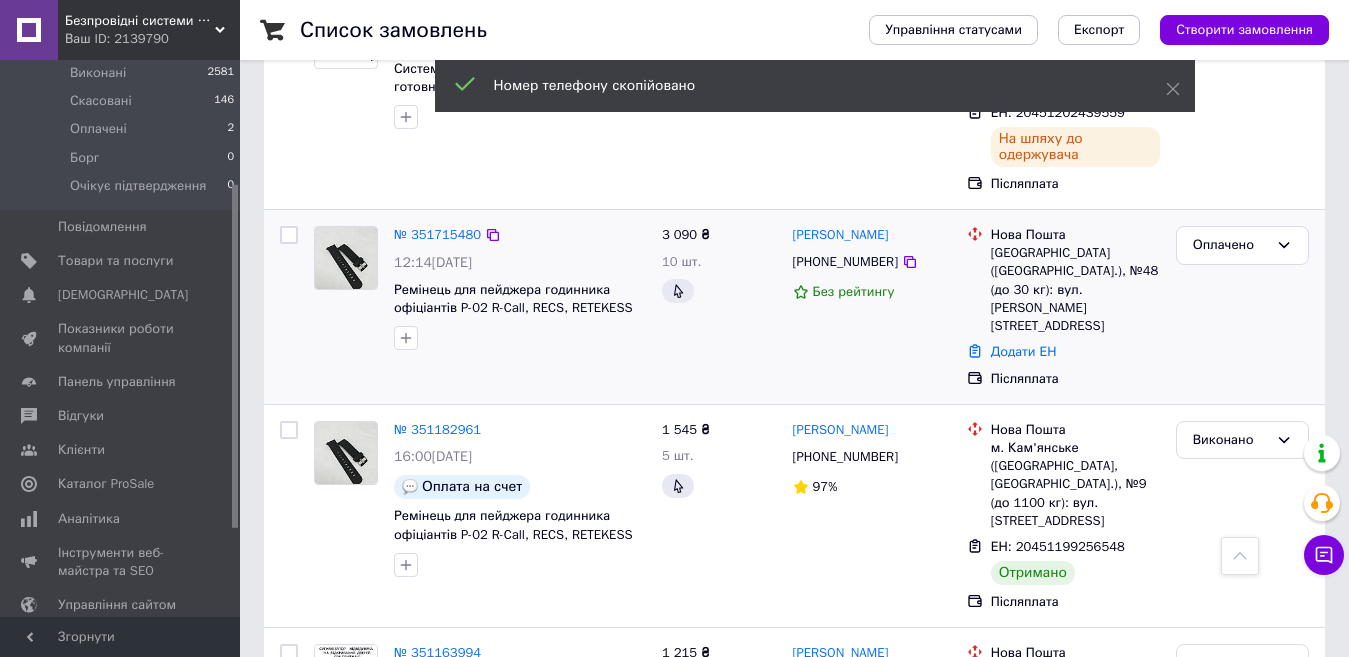 scroll, scrollTop: 300, scrollLeft: 0, axis: vertical 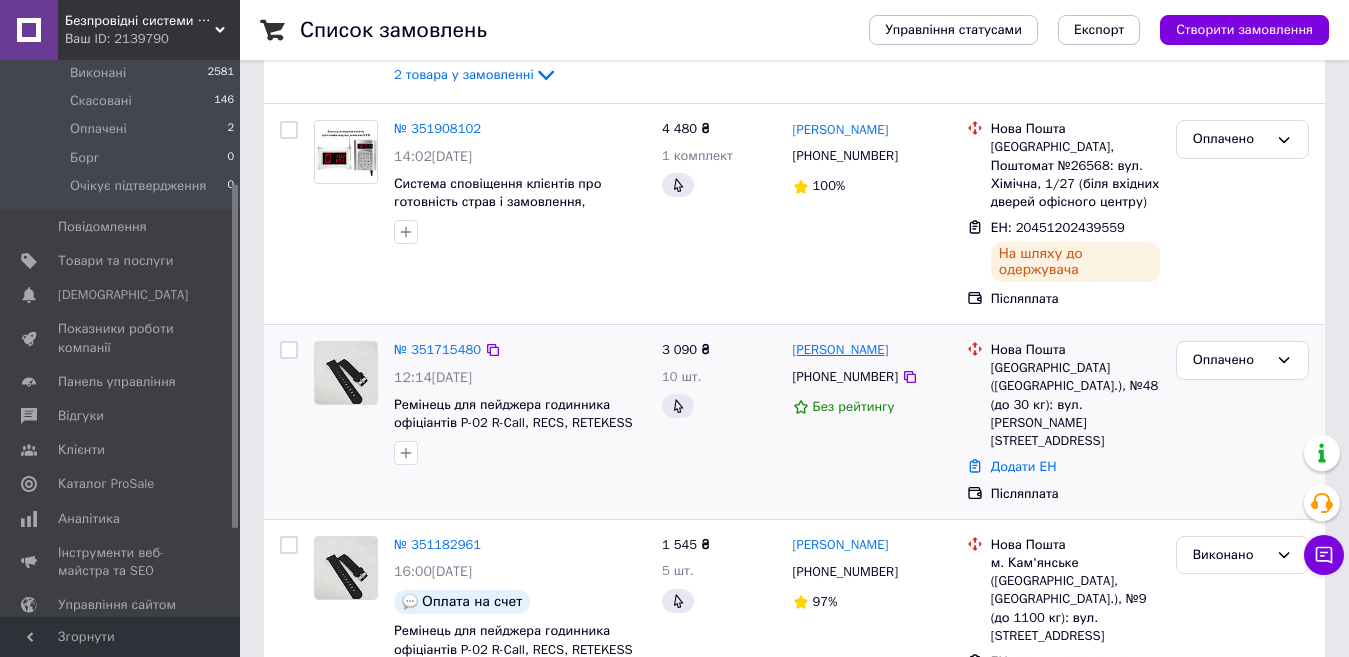 drag, startPoint x: 895, startPoint y: 351, endPoint x: 866, endPoint y: 350, distance: 29.017237 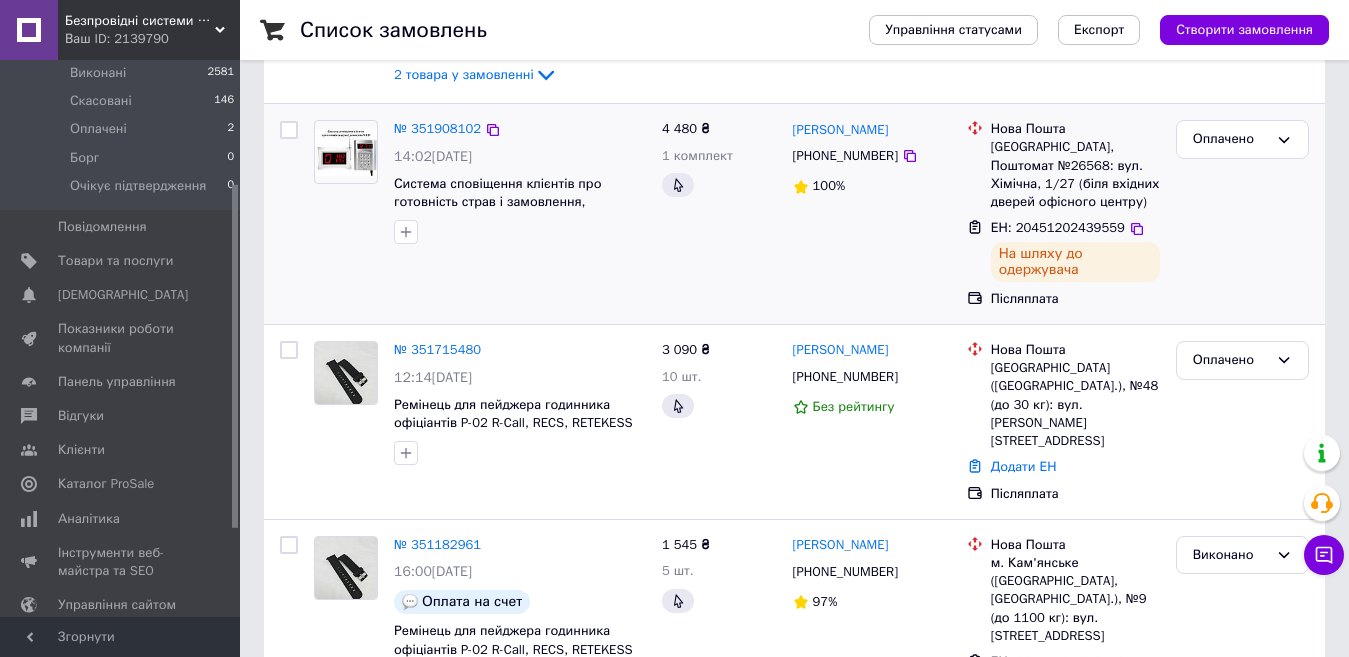 copy on "[PERSON_NAME]" 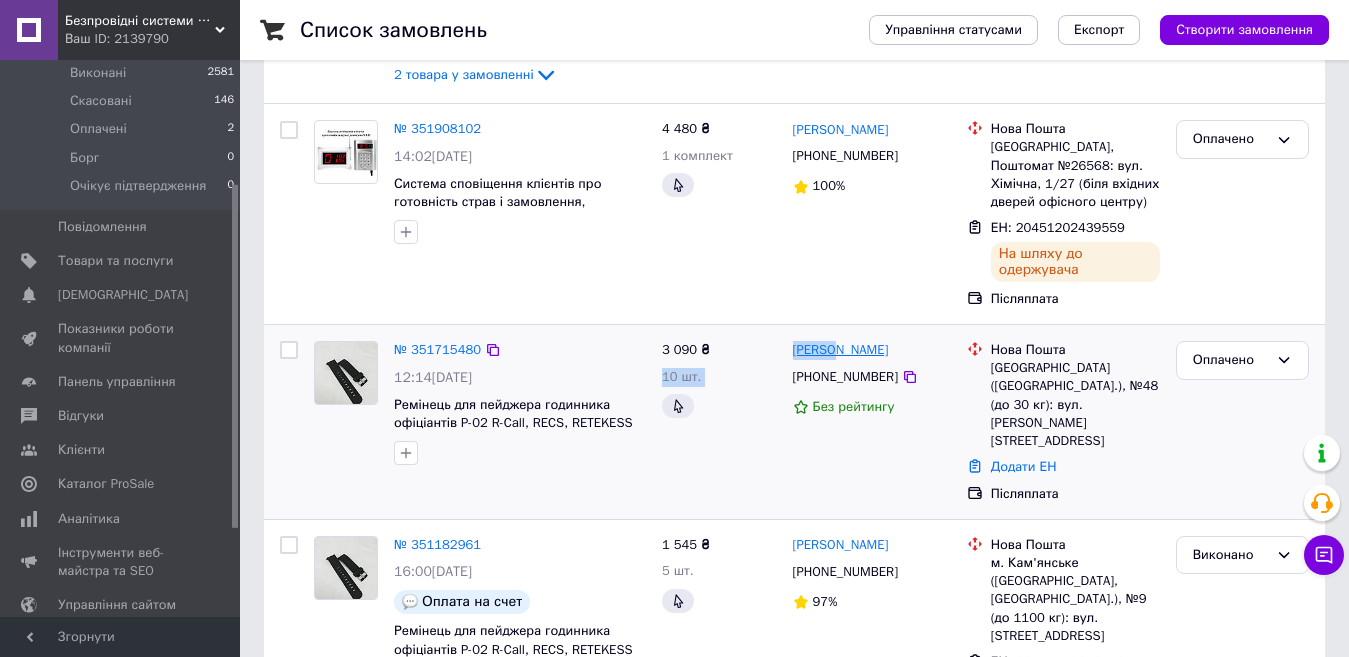 drag, startPoint x: 780, startPoint y: 351, endPoint x: 842, endPoint y: 351, distance: 62 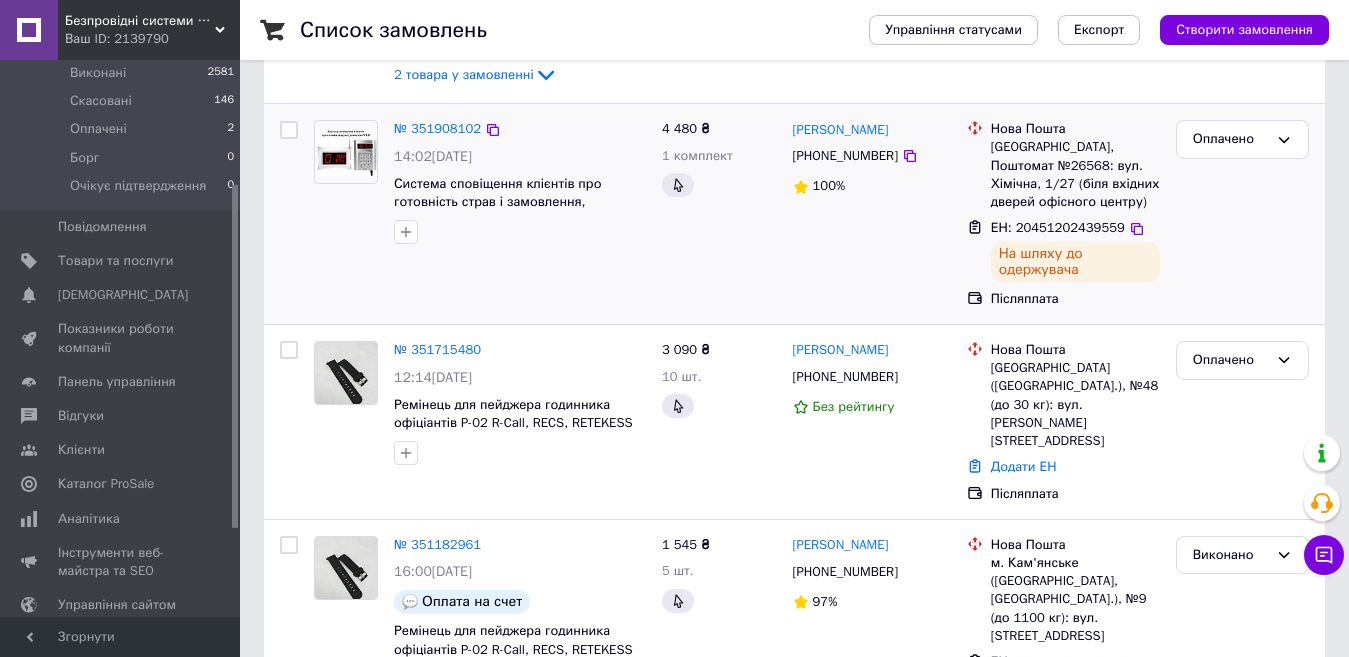 click on "[PERSON_NAME] [PHONE_NUMBER] 100%" at bounding box center (872, 214) 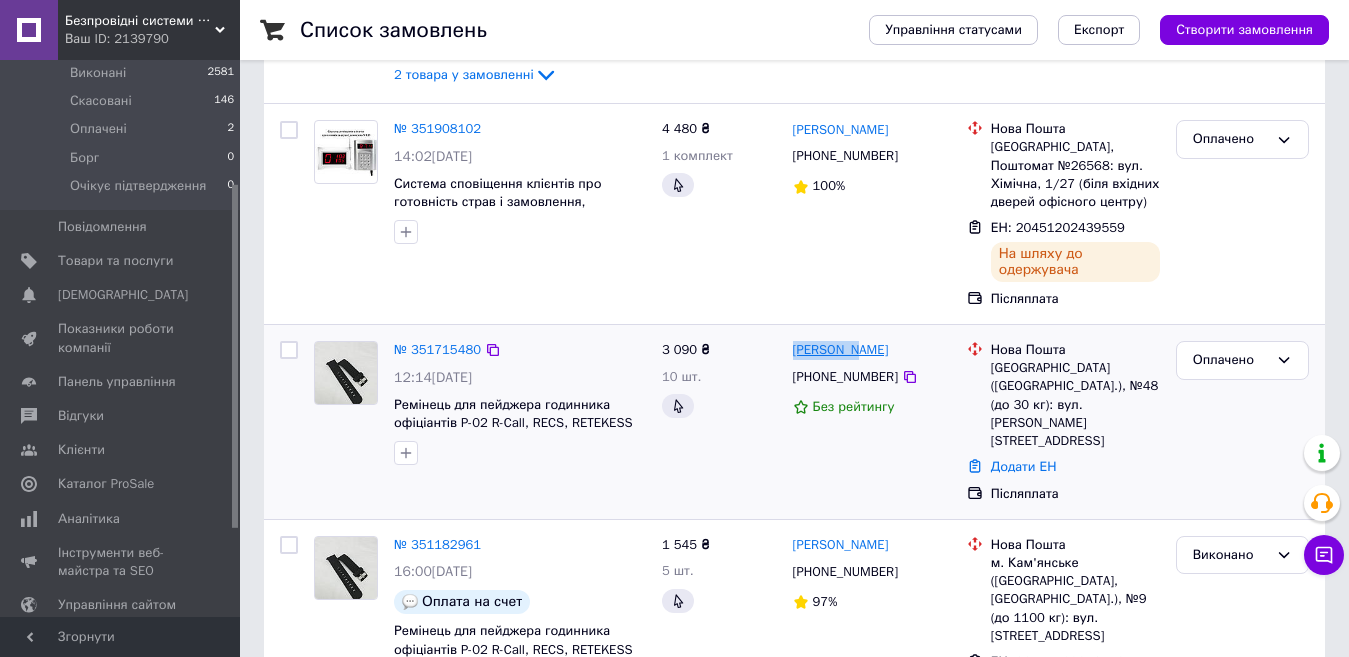 drag, startPoint x: 791, startPoint y: 348, endPoint x: 857, endPoint y: 356, distance: 66.48308 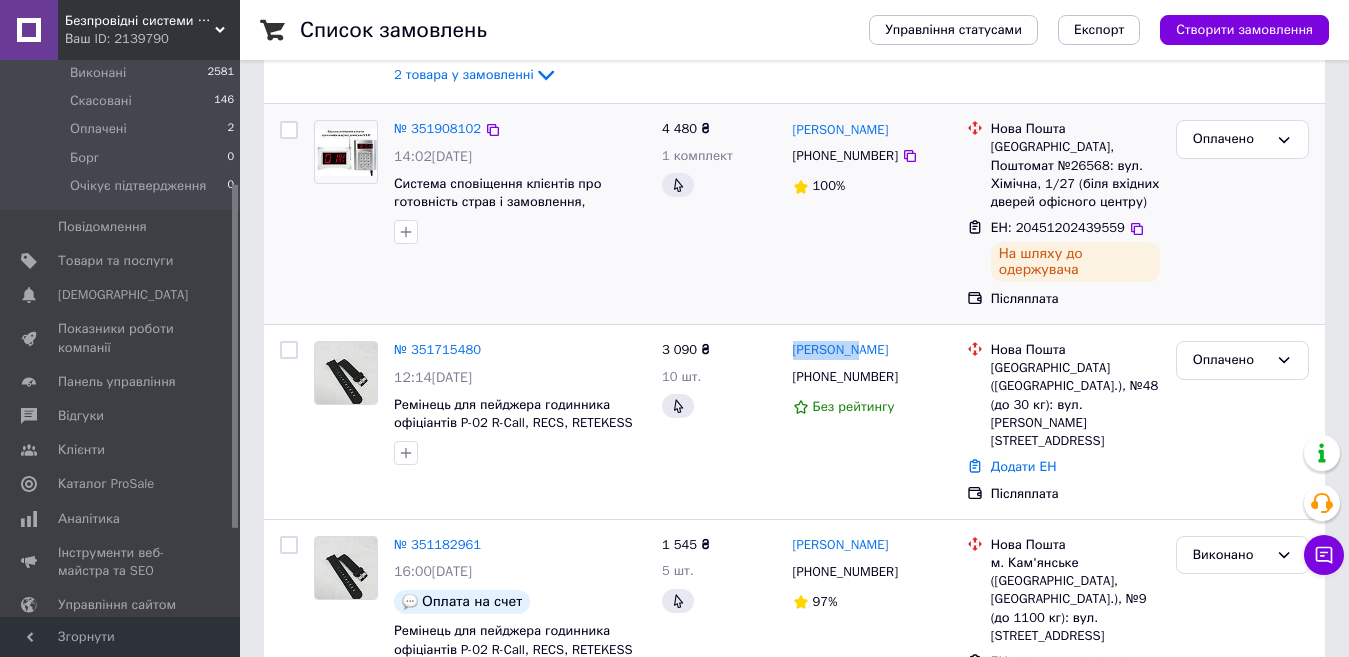 copy on "[PERSON_NAME]" 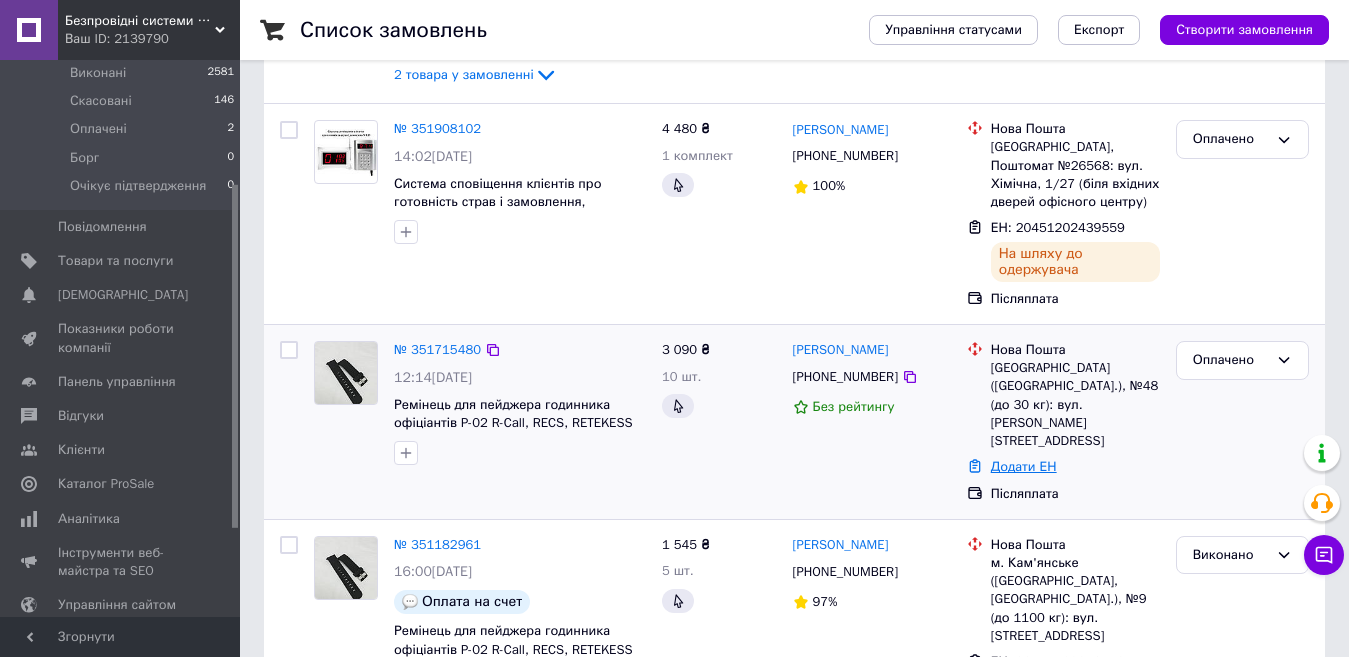 click on "Додати ЕН" at bounding box center [1024, 466] 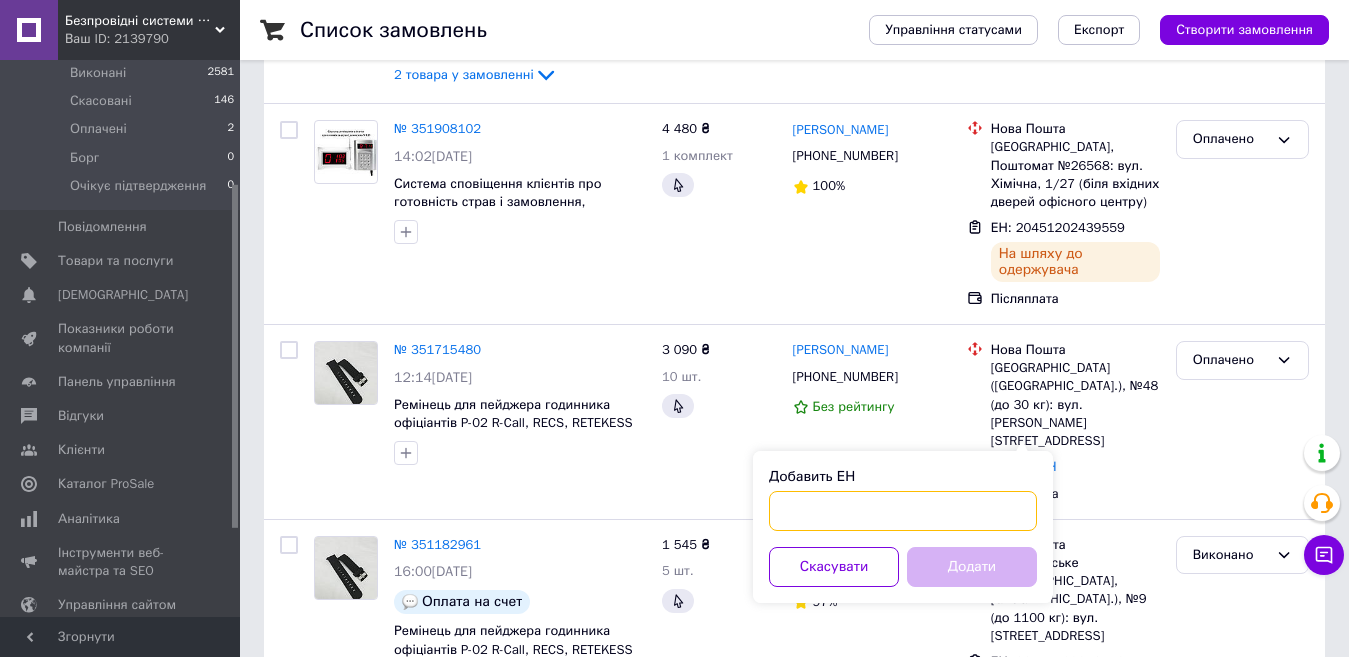 drag, startPoint x: 883, startPoint y: 492, endPoint x: 874, endPoint y: 501, distance: 12.727922 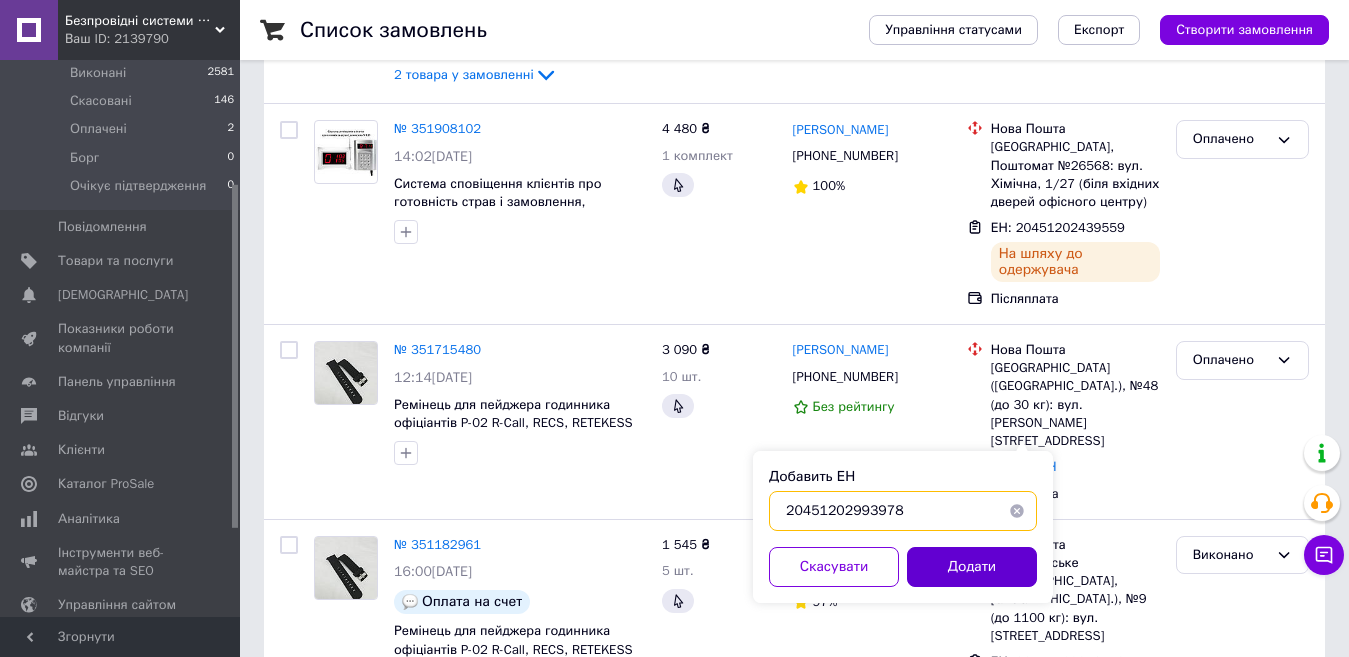 type on "20451202993978" 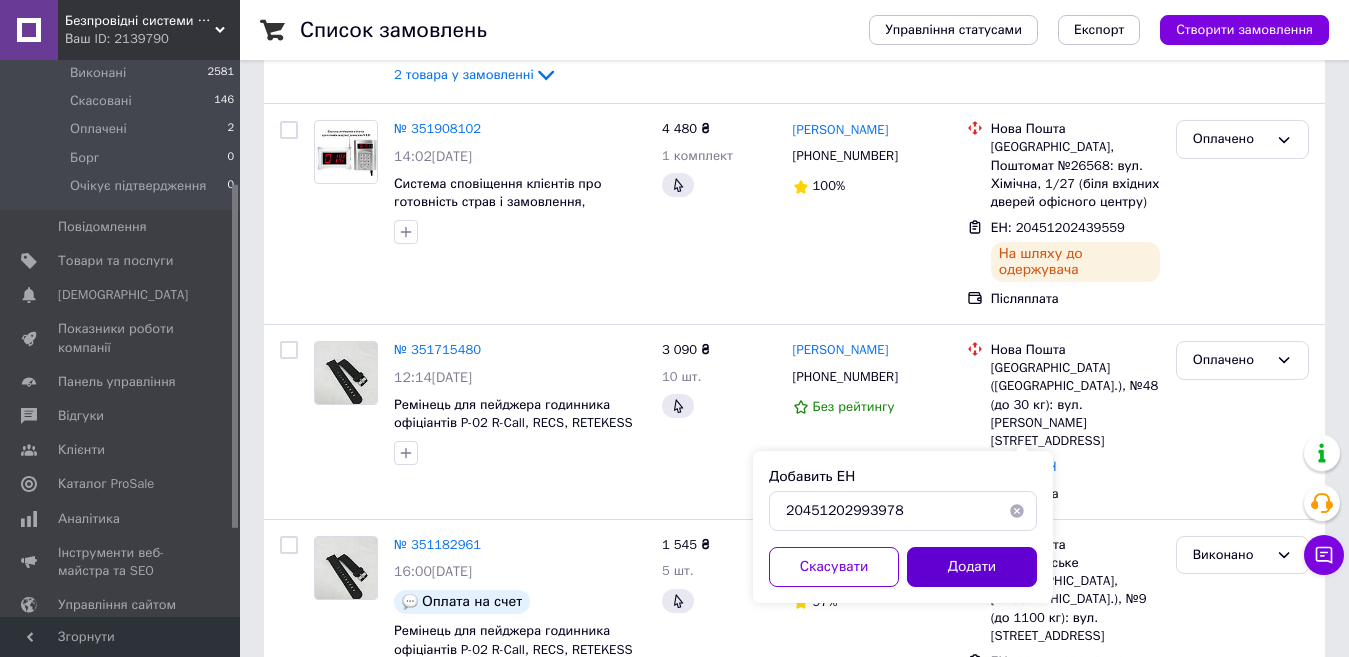 click on "Додати" at bounding box center (972, 567) 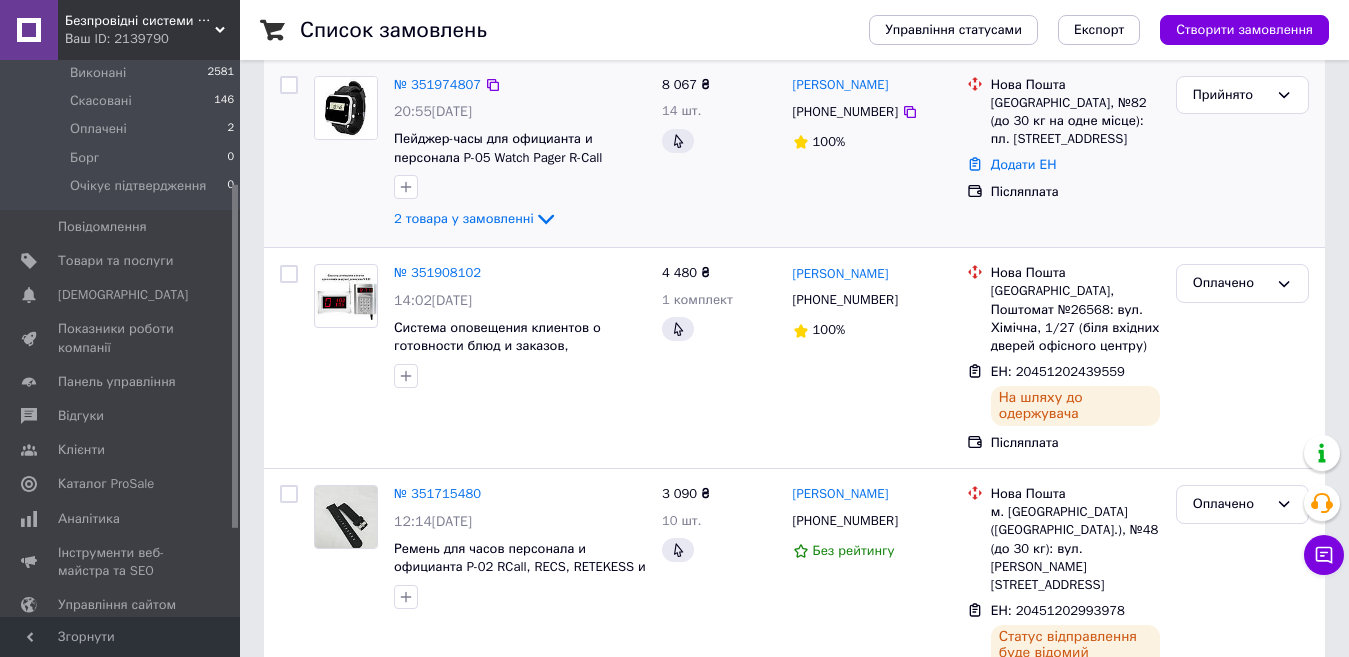 scroll, scrollTop: 0, scrollLeft: 0, axis: both 